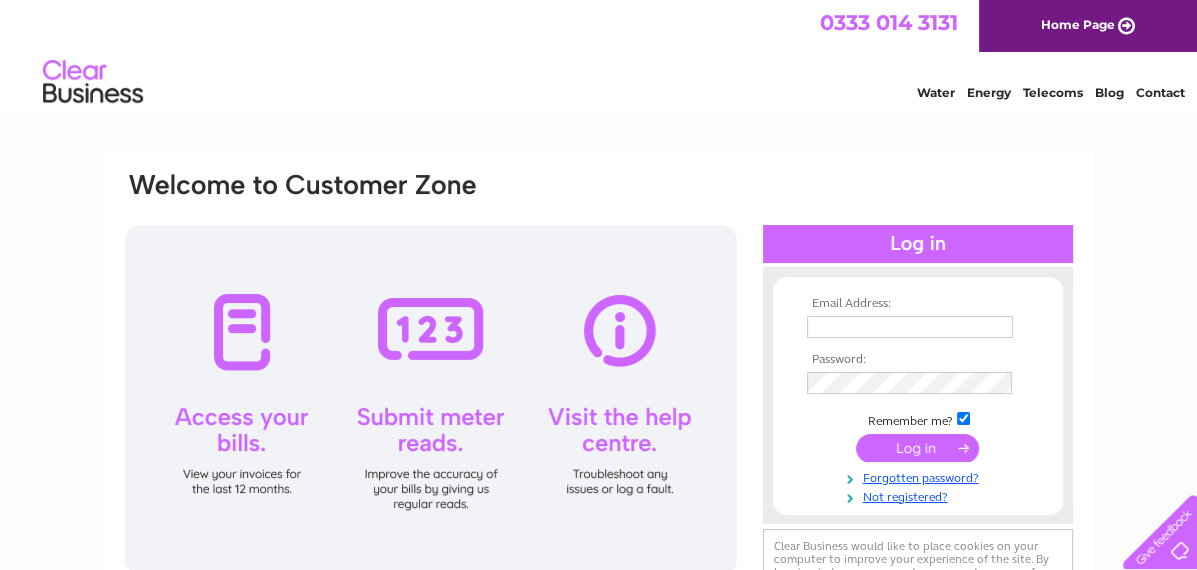 scroll, scrollTop: 0, scrollLeft: 0, axis: both 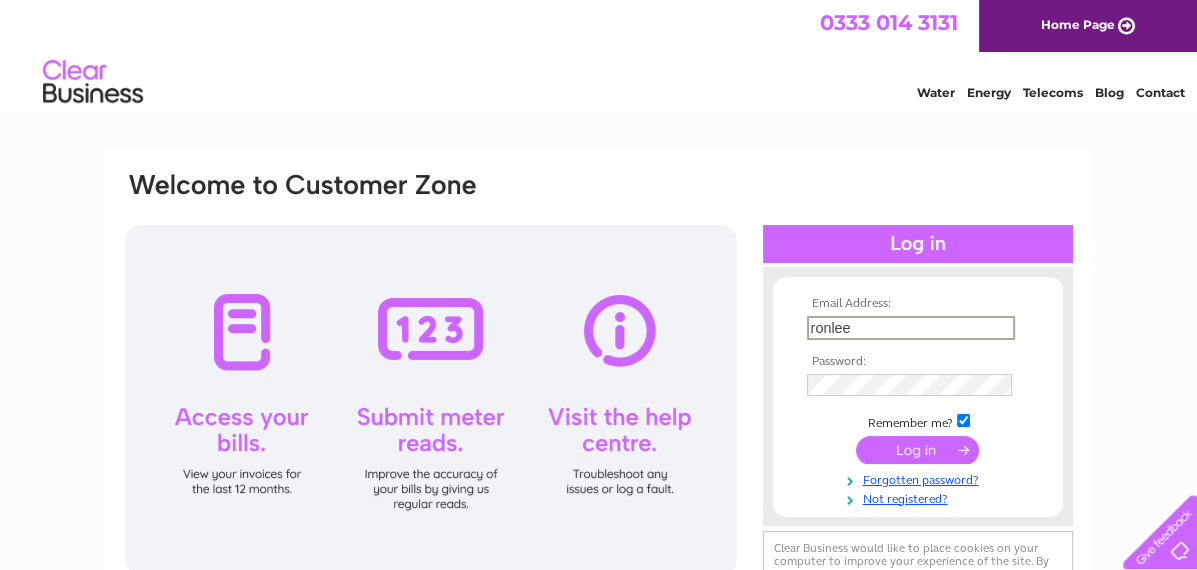 click at bounding box center (917, 450) 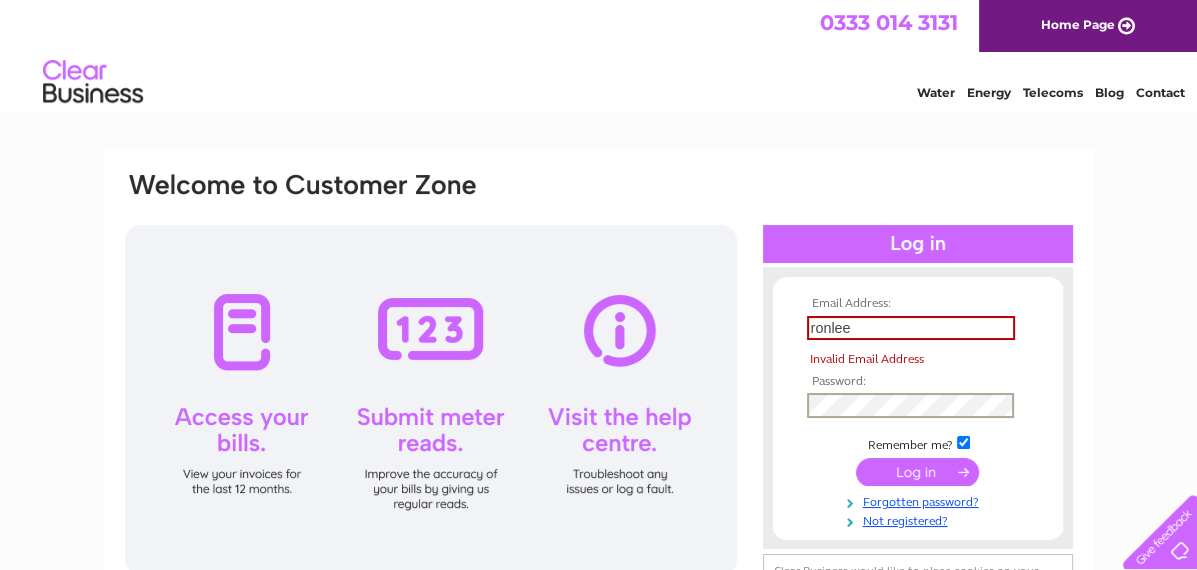 click on "ronlee" at bounding box center (911, 328) 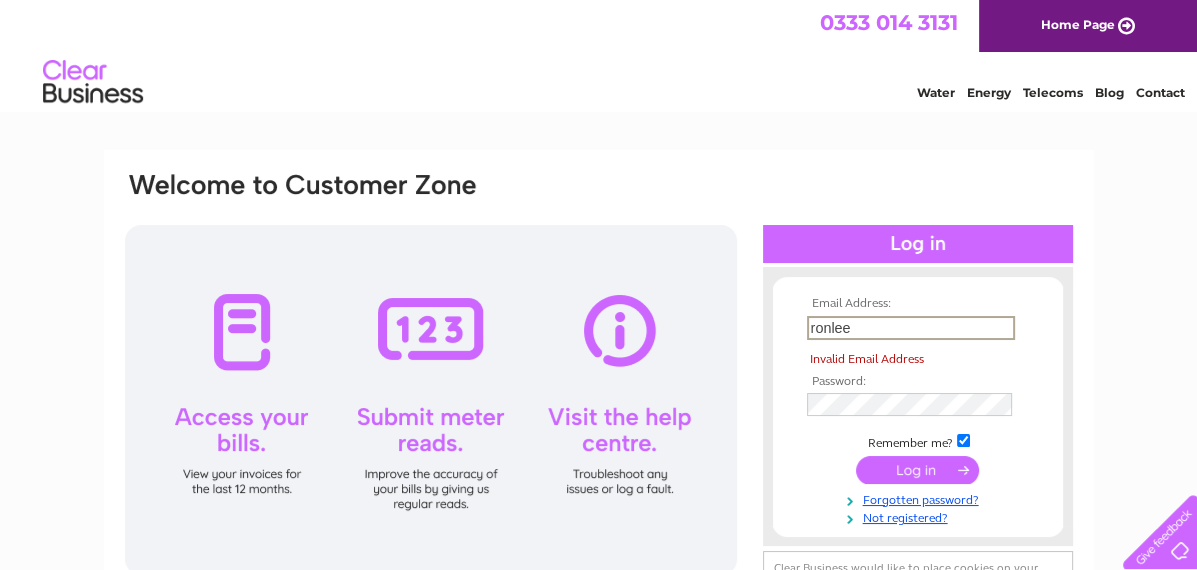 type on "[EMAIL_ADDRESS][DOMAIN_NAME]" 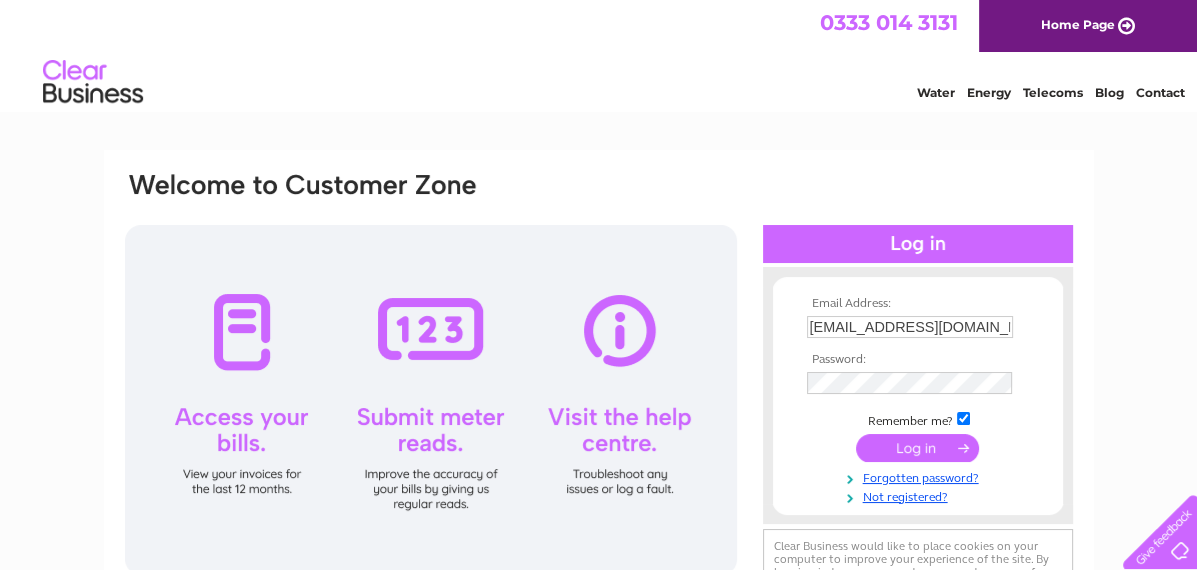 click at bounding box center (917, 448) 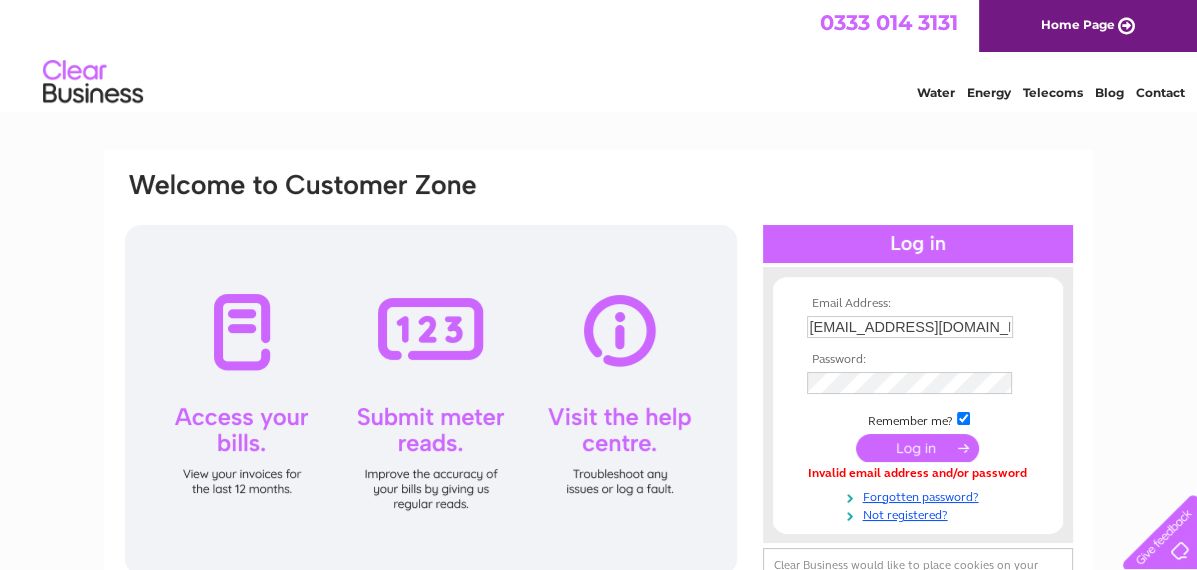 scroll, scrollTop: 0, scrollLeft: 0, axis: both 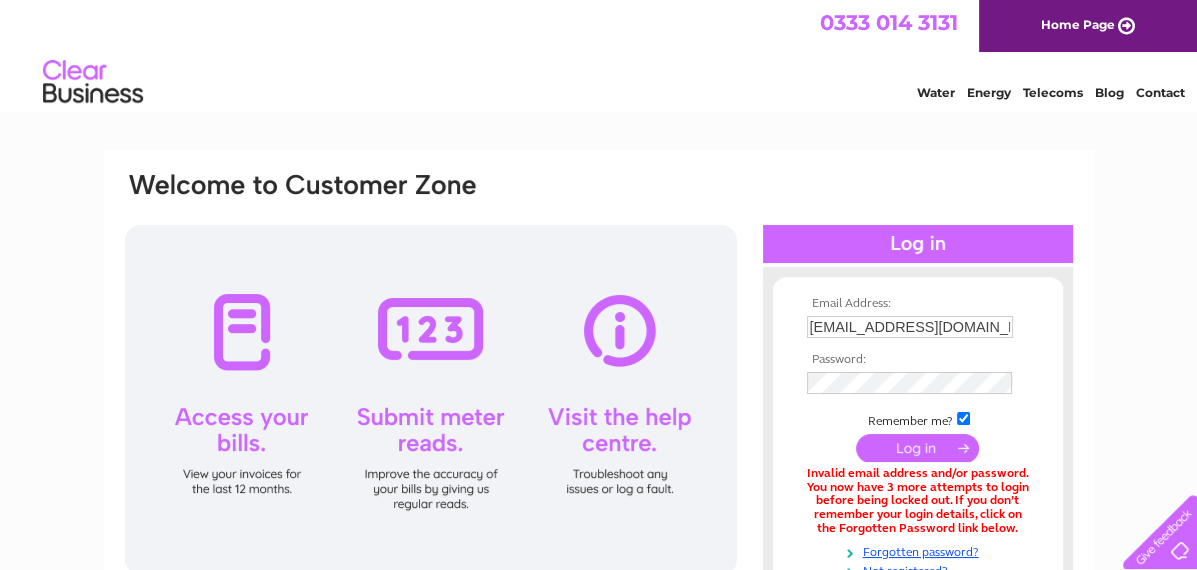 click at bounding box center (917, 448) 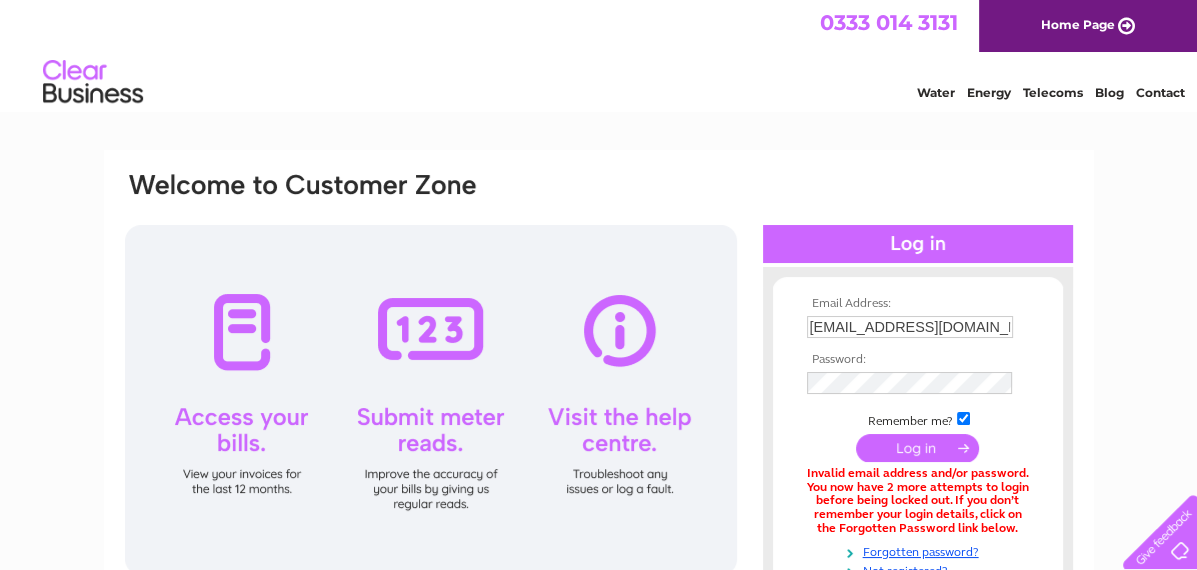 scroll, scrollTop: 0, scrollLeft: 0, axis: both 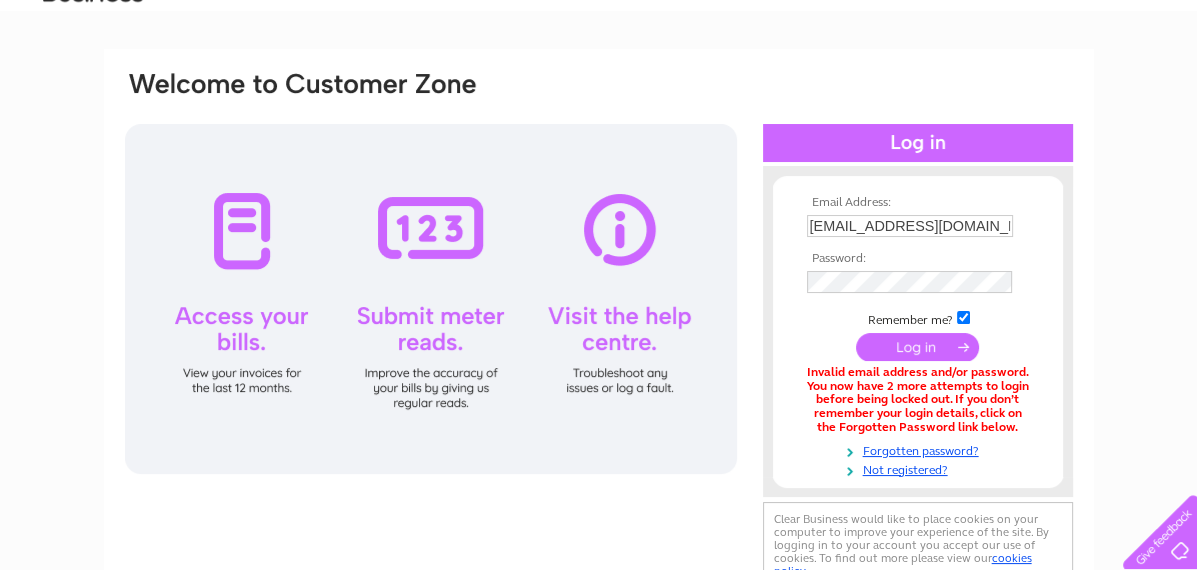 click at bounding box center (917, 347) 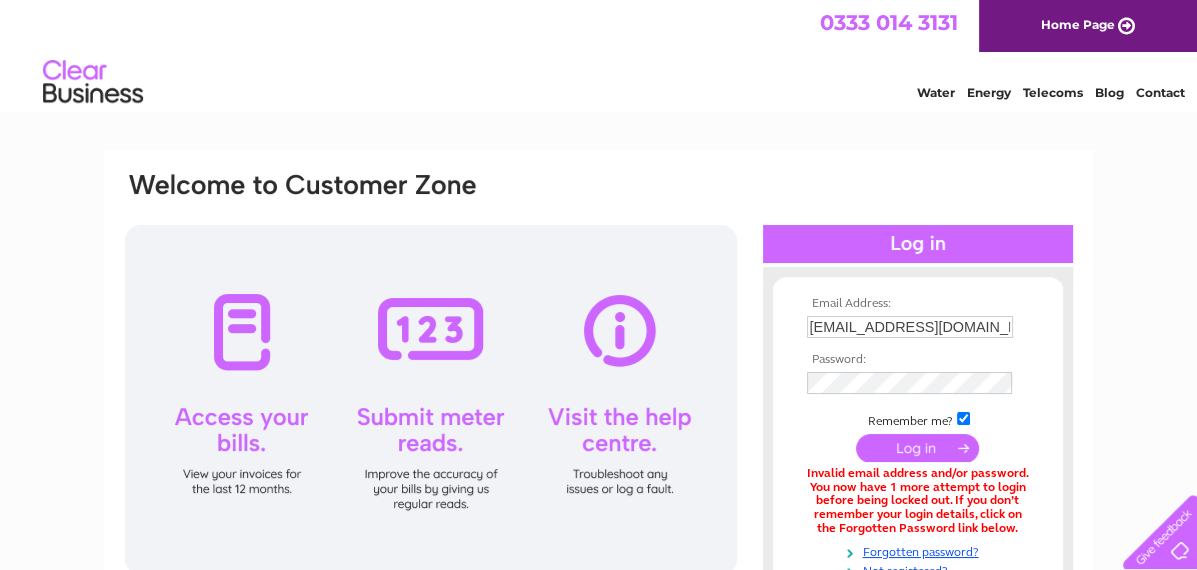 scroll, scrollTop: 0, scrollLeft: 0, axis: both 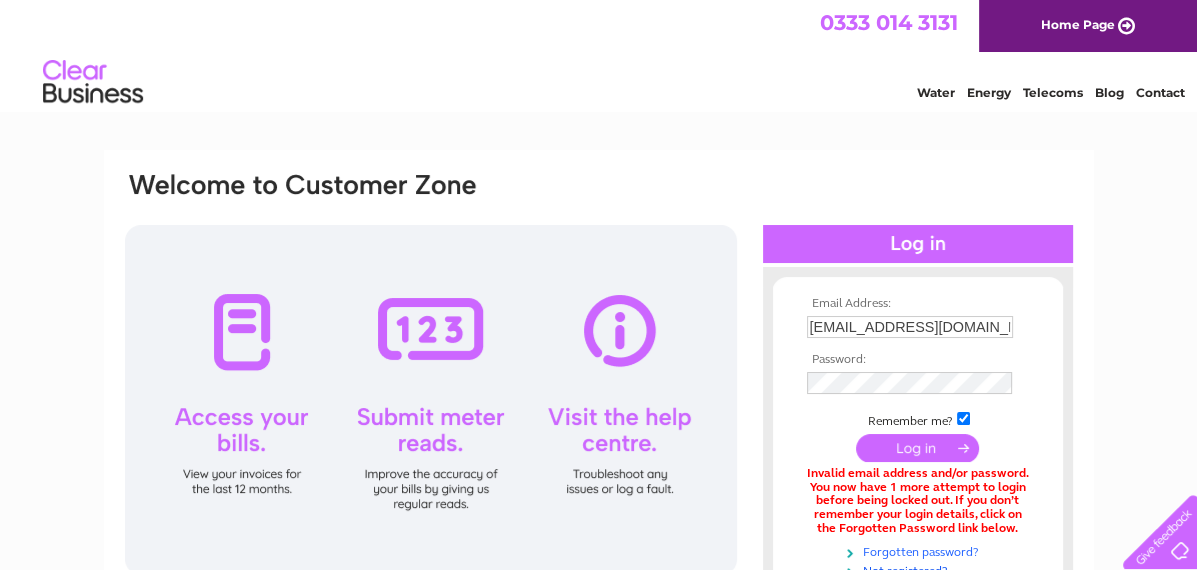 click on "Forgotten password?" at bounding box center [920, 550] 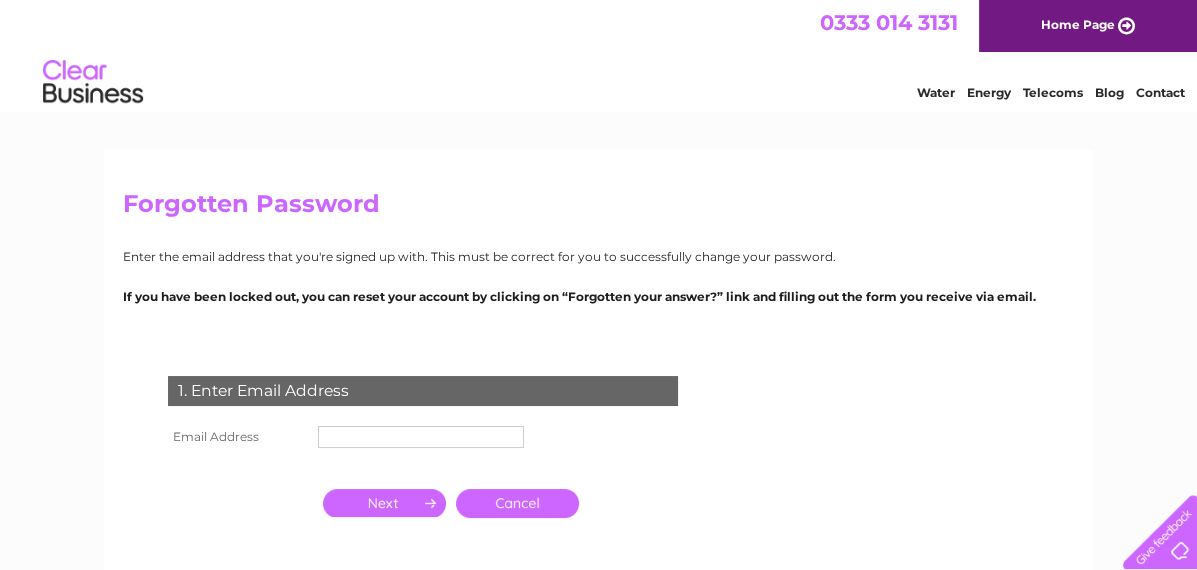 scroll, scrollTop: 0, scrollLeft: 0, axis: both 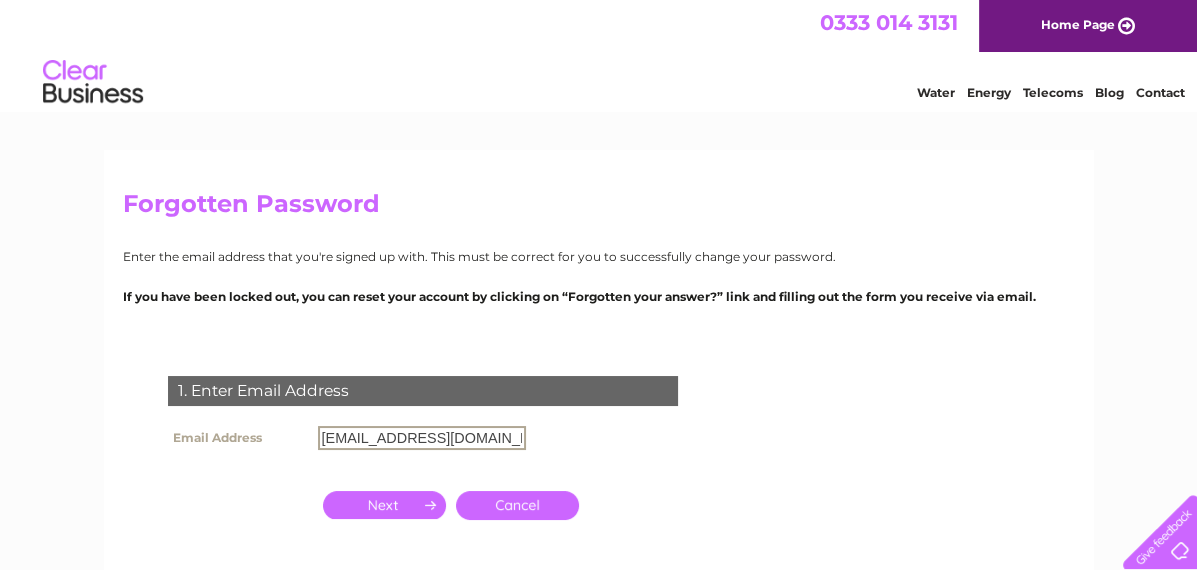 type on "[EMAIL_ADDRESS][DOMAIN_NAME]" 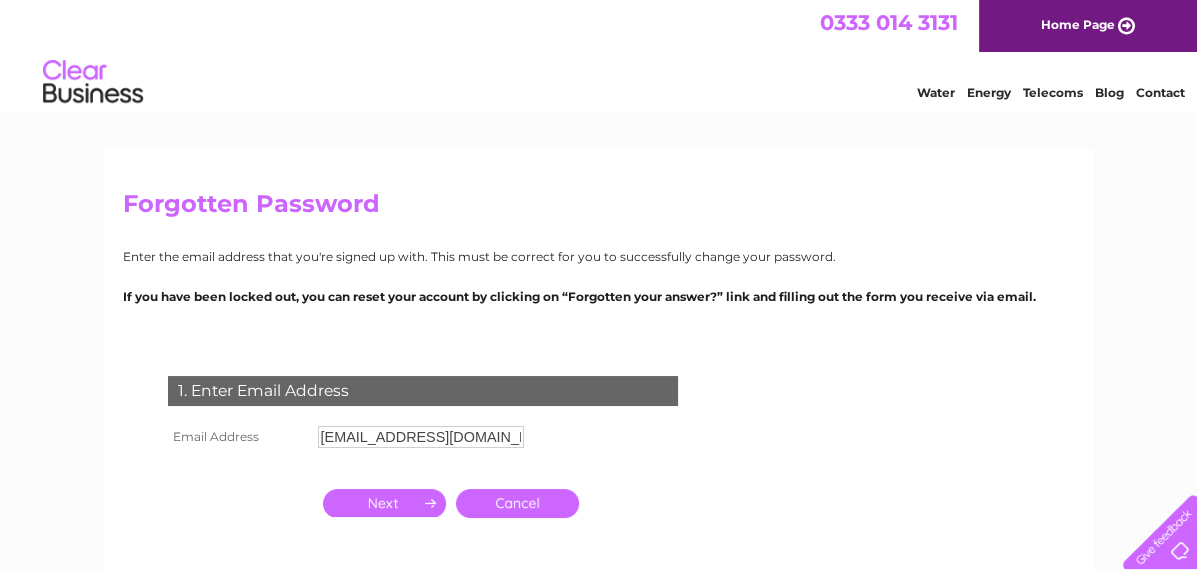 click at bounding box center (384, 503) 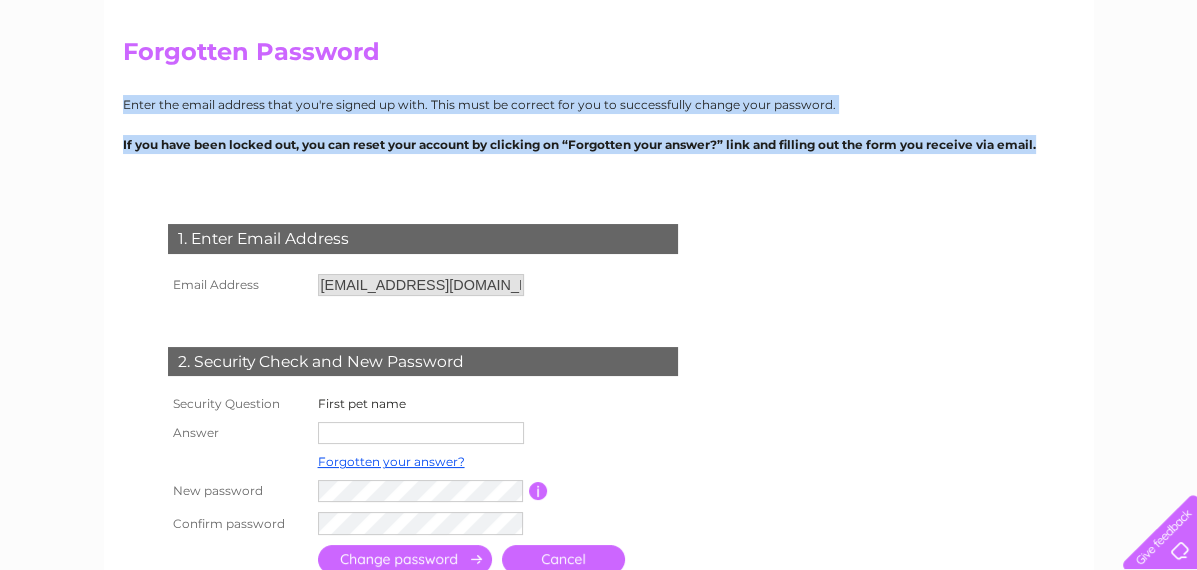 drag, startPoint x: 1211, startPoint y: 154, endPoint x: 1214, endPoint y: 253, distance: 99.04544 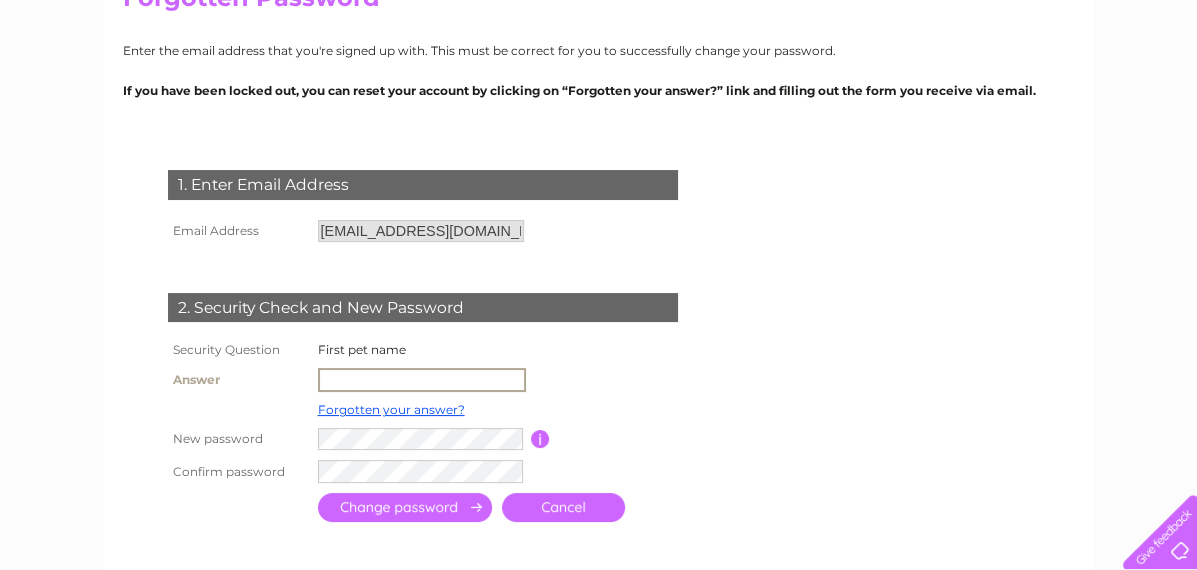 click at bounding box center (422, 380) 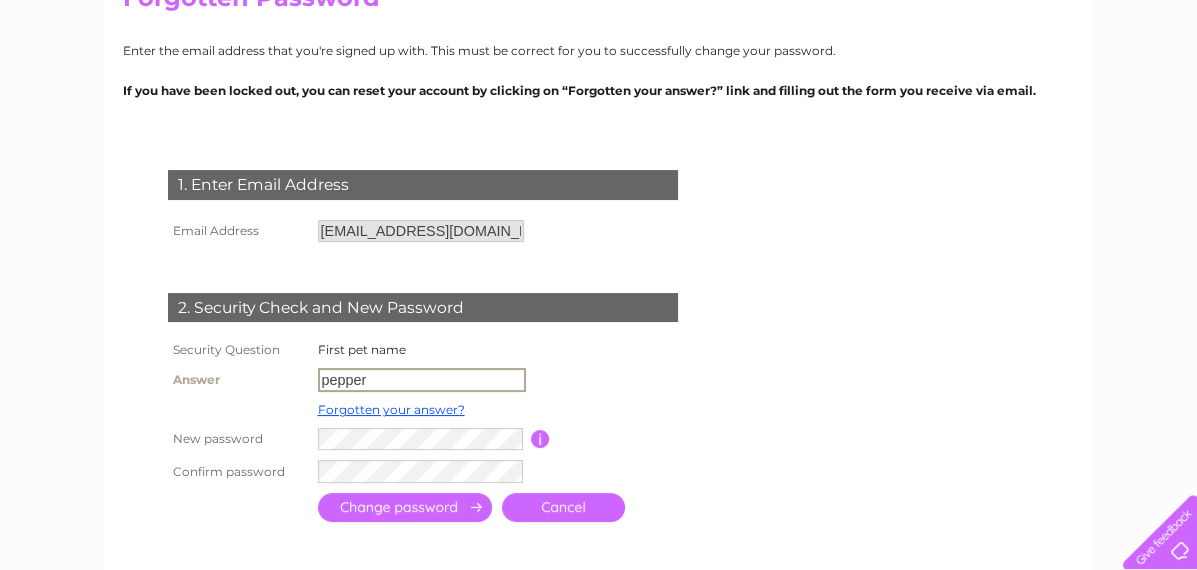 type on "pepper" 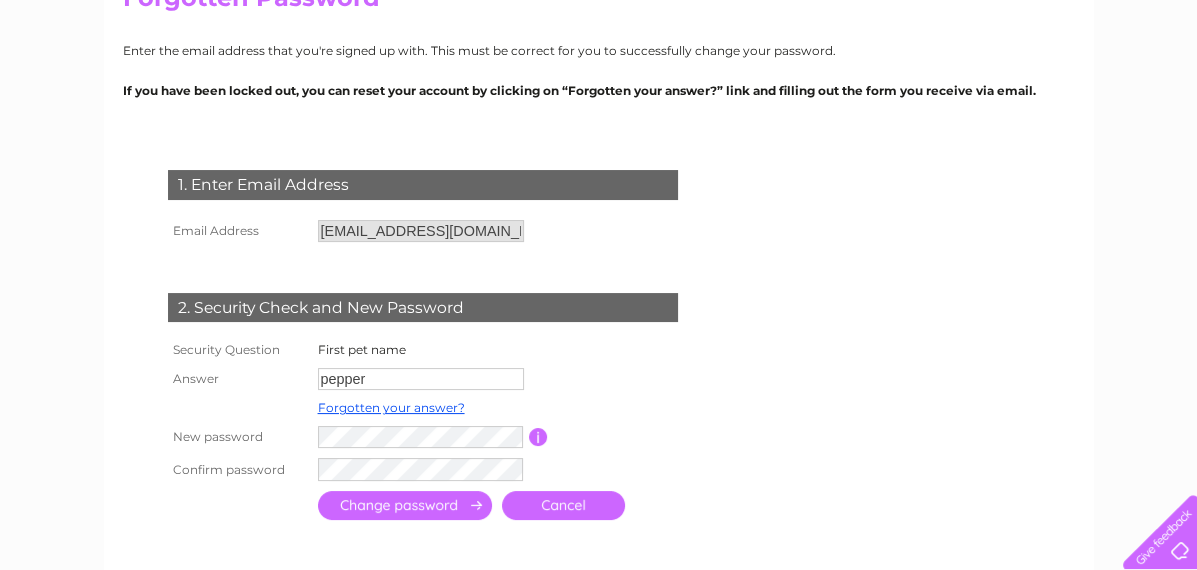 click at bounding box center (405, 505) 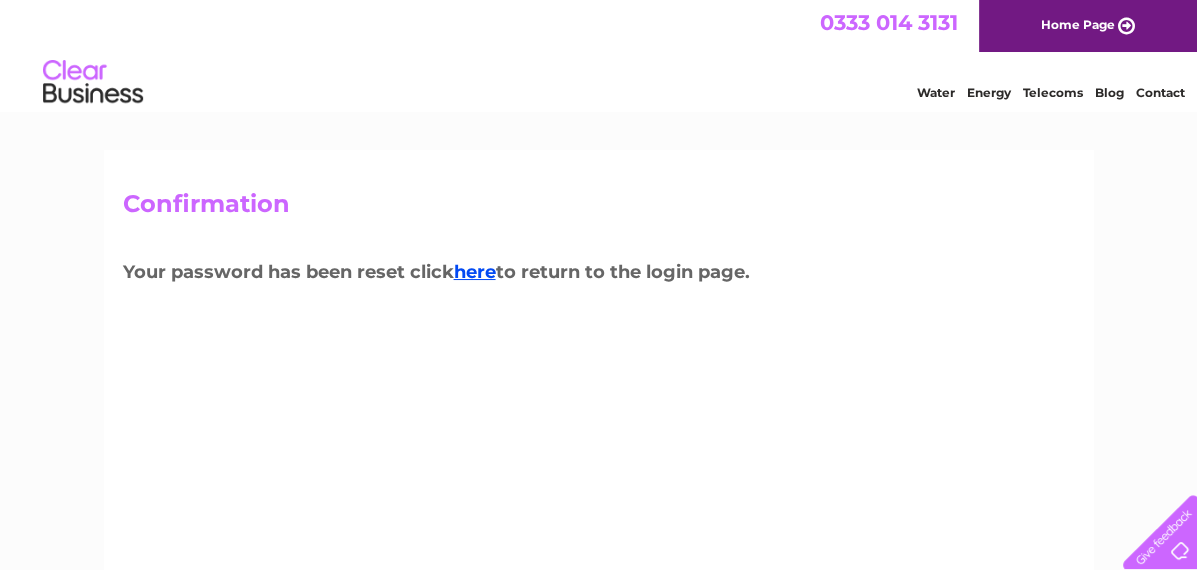 scroll, scrollTop: 0, scrollLeft: 0, axis: both 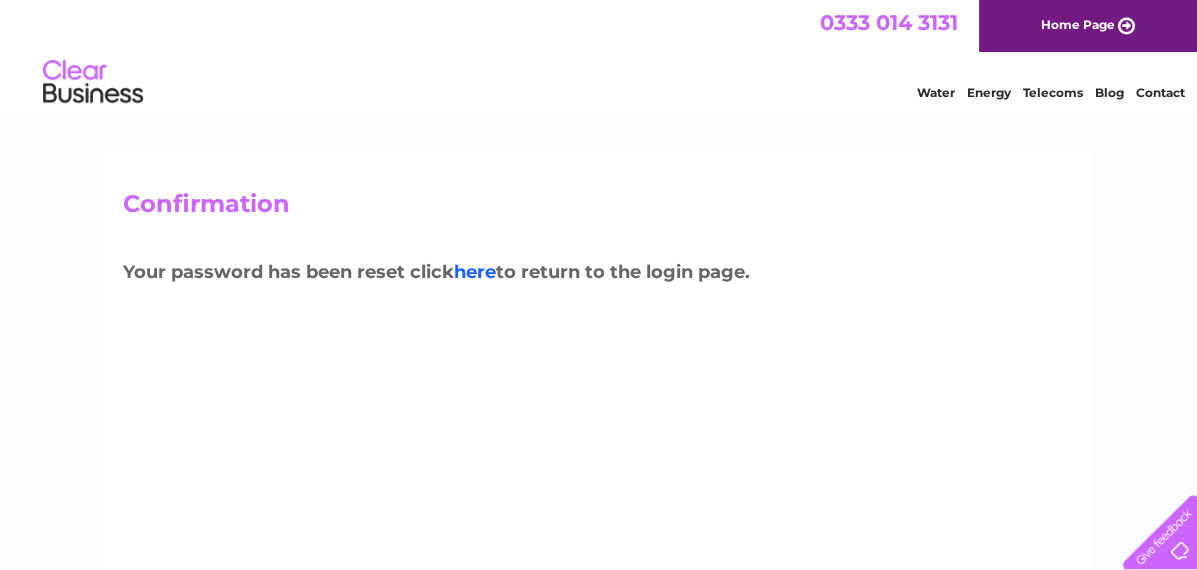 click on "here" at bounding box center (475, 272) 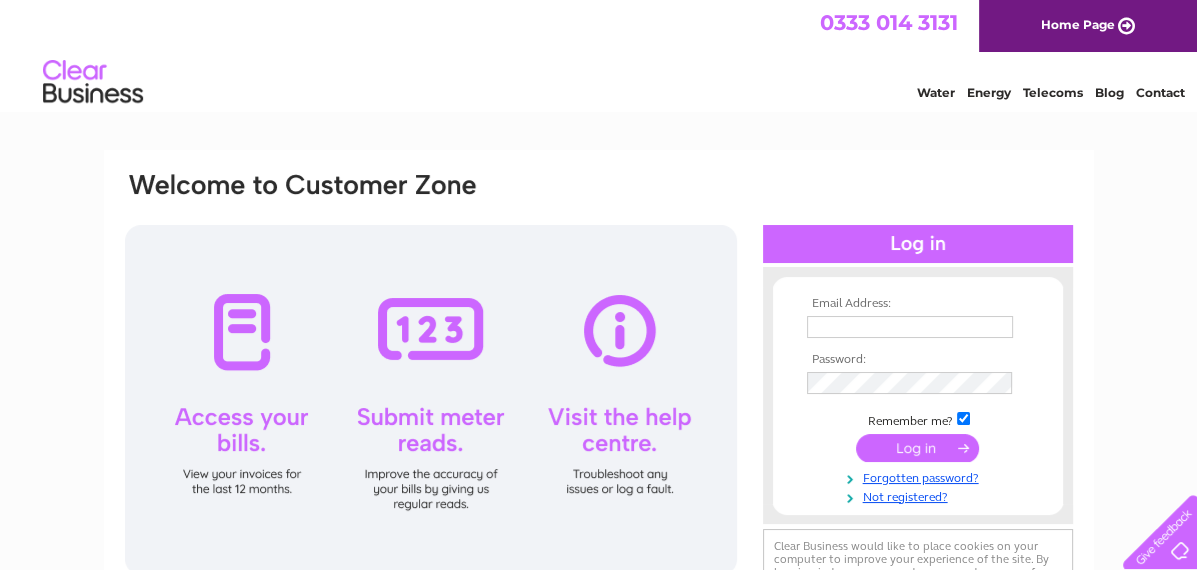 scroll, scrollTop: 0, scrollLeft: 0, axis: both 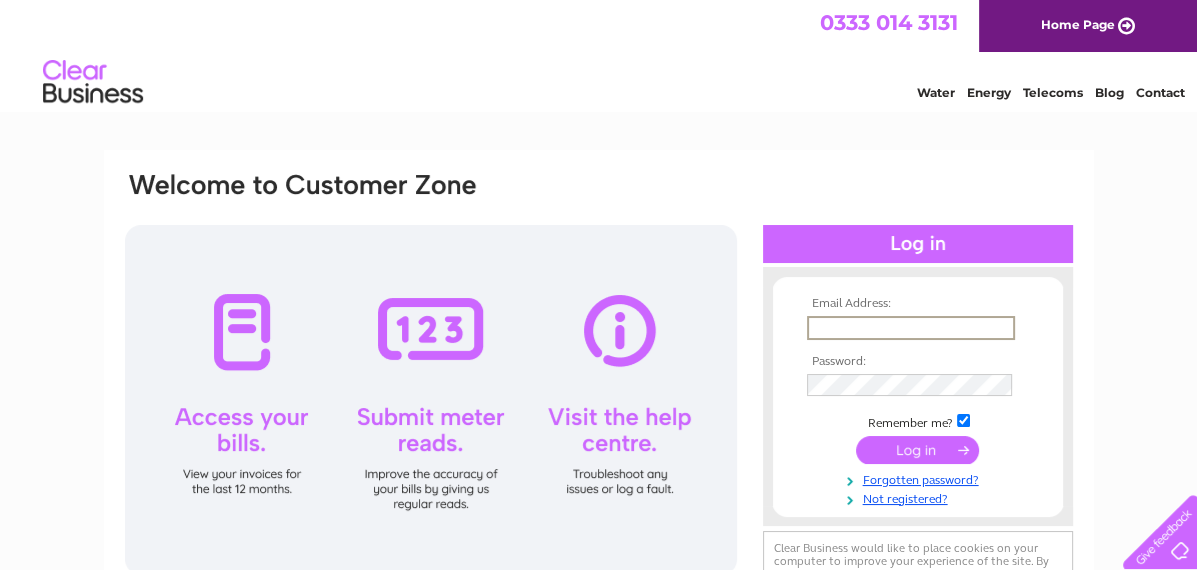 click at bounding box center (911, 328) 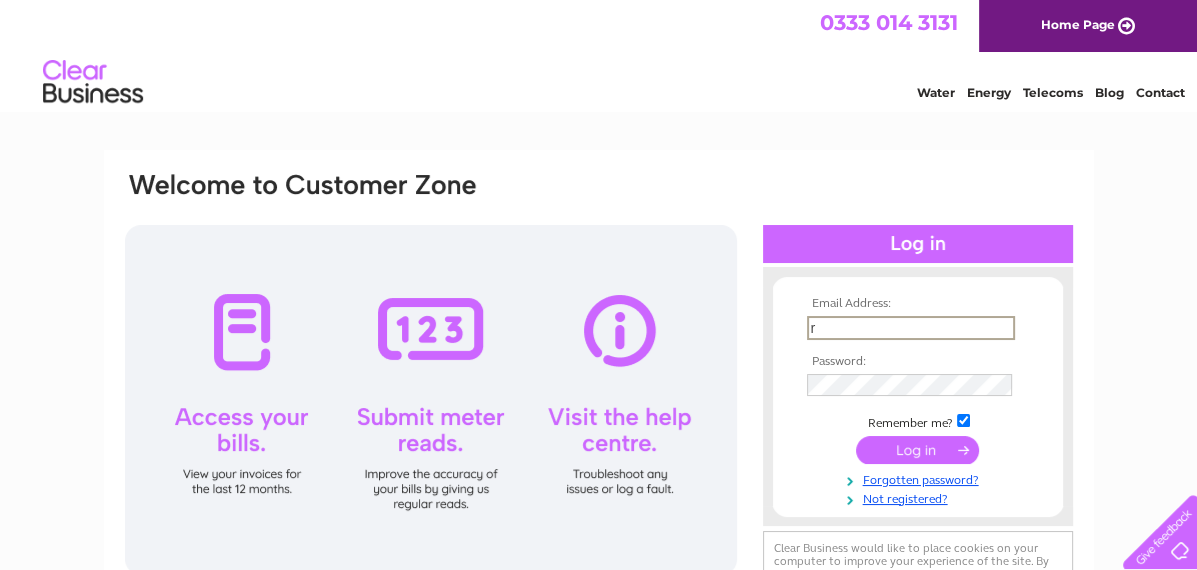 type on "ronleeltd@gmail.com" 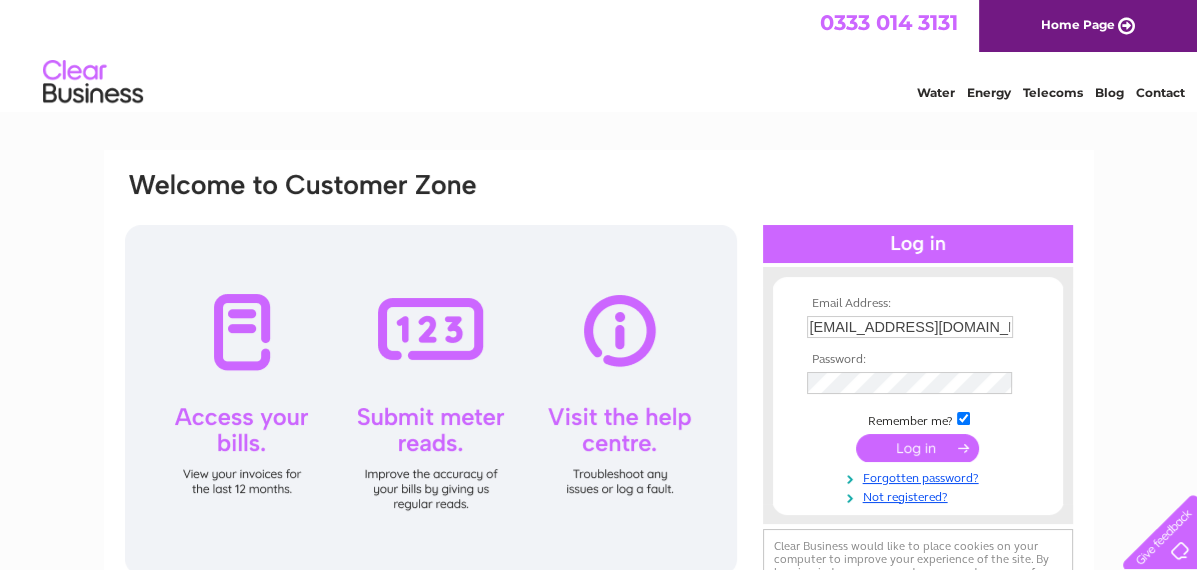 click at bounding box center [917, 448] 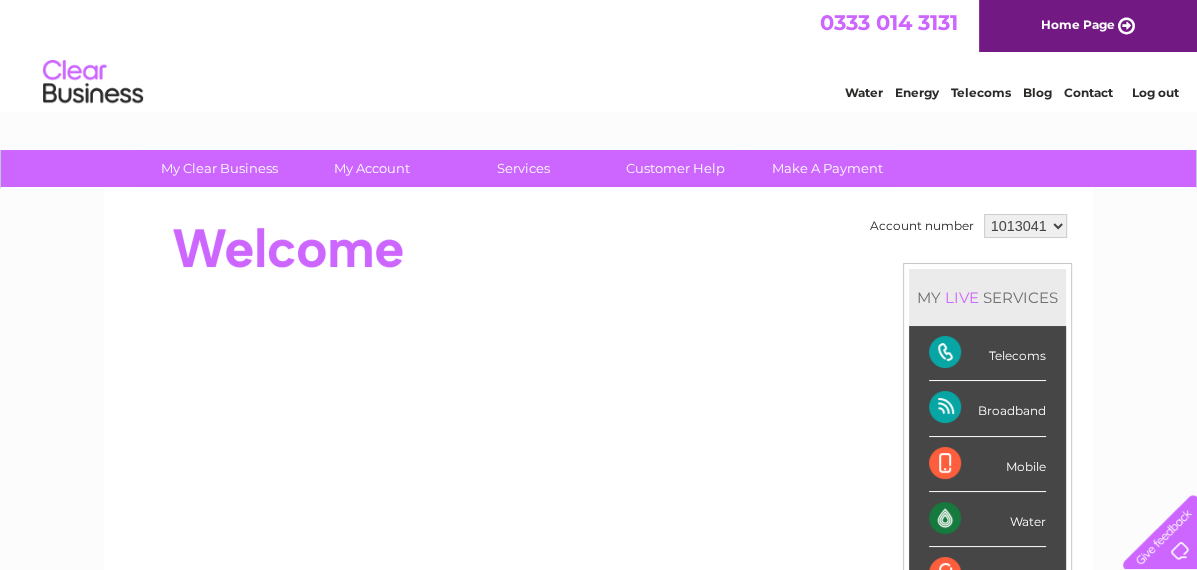 scroll, scrollTop: 0, scrollLeft: 0, axis: both 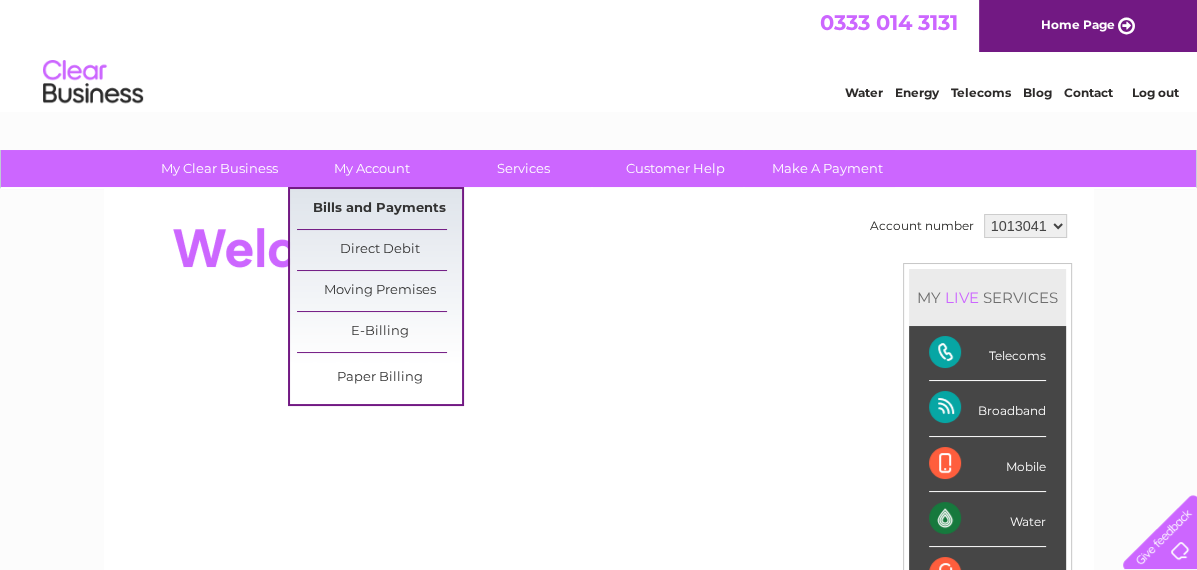 click on "Bills and Payments" at bounding box center [379, 209] 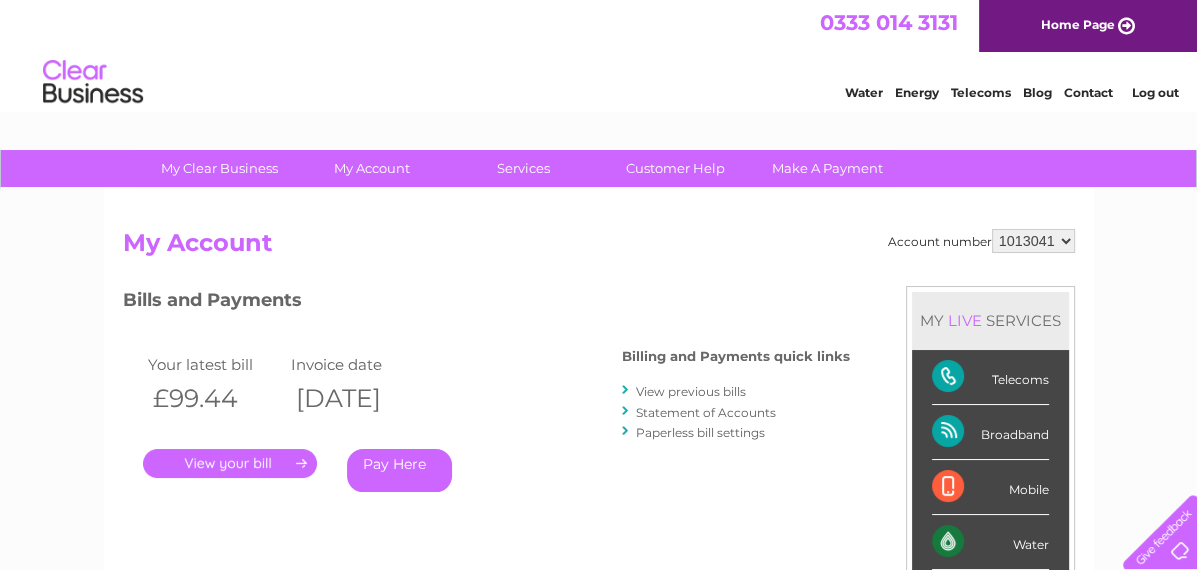 scroll, scrollTop: 0, scrollLeft: 0, axis: both 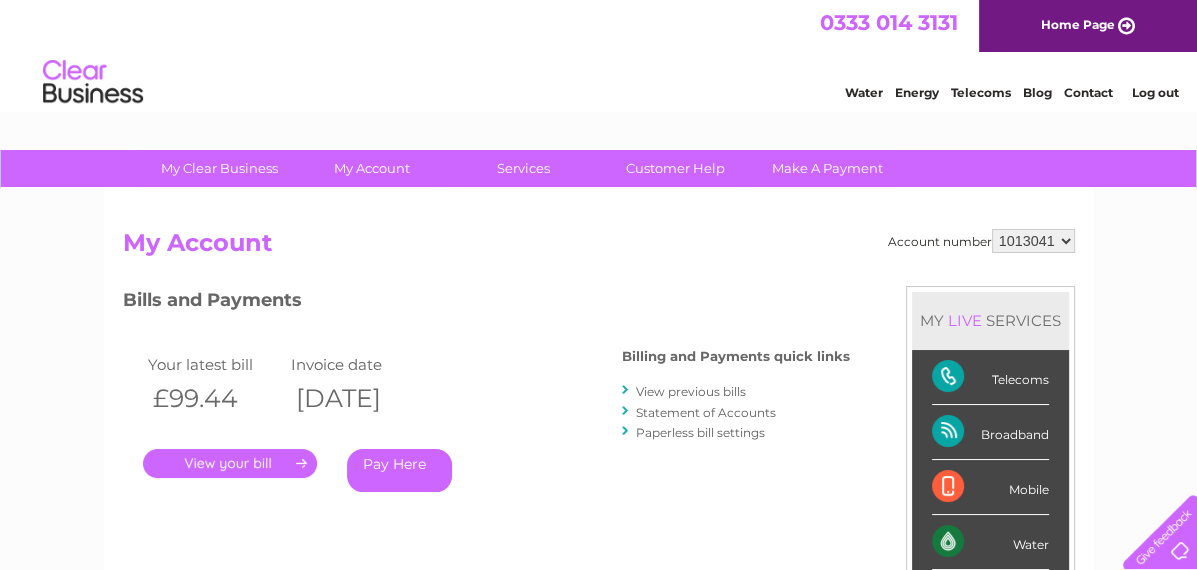 click on "." at bounding box center [230, 463] 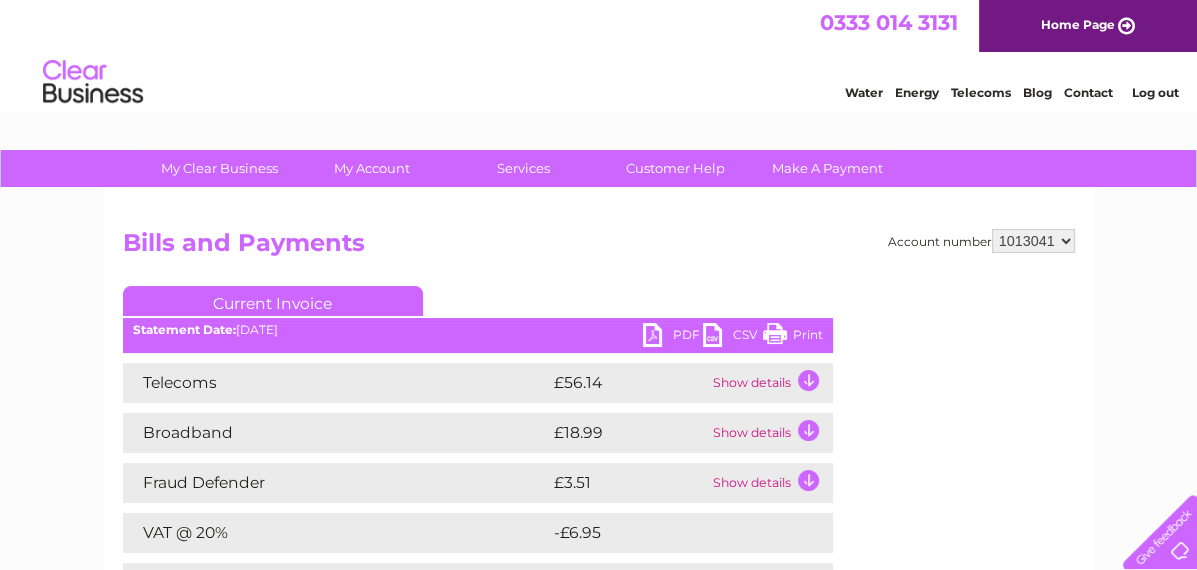 scroll, scrollTop: 0, scrollLeft: 0, axis: both 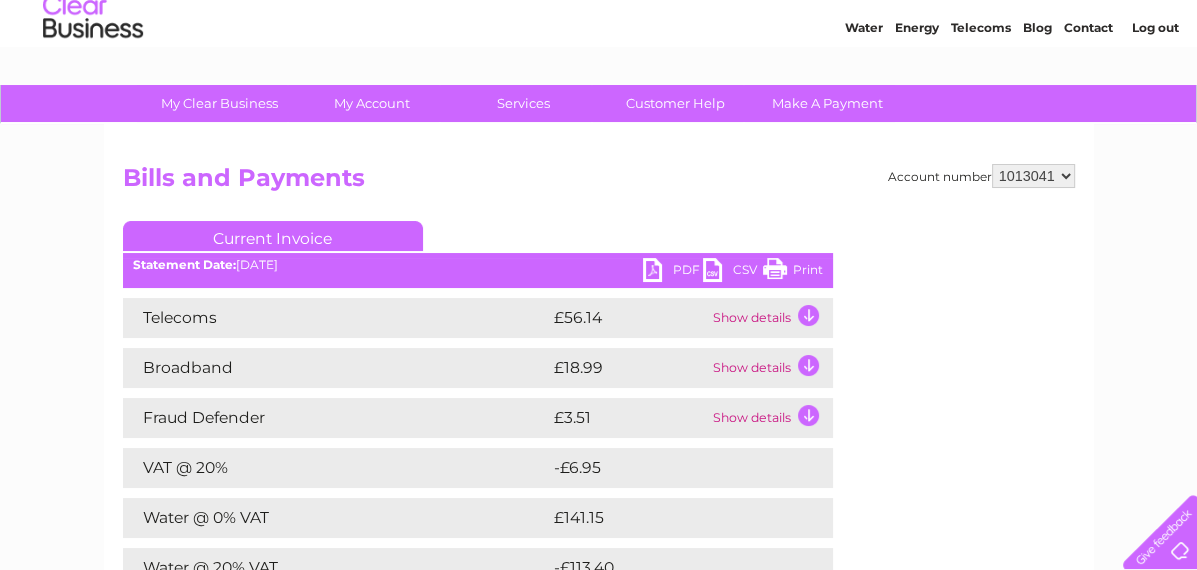 click on "PDF" at bounding box center [673, 272] 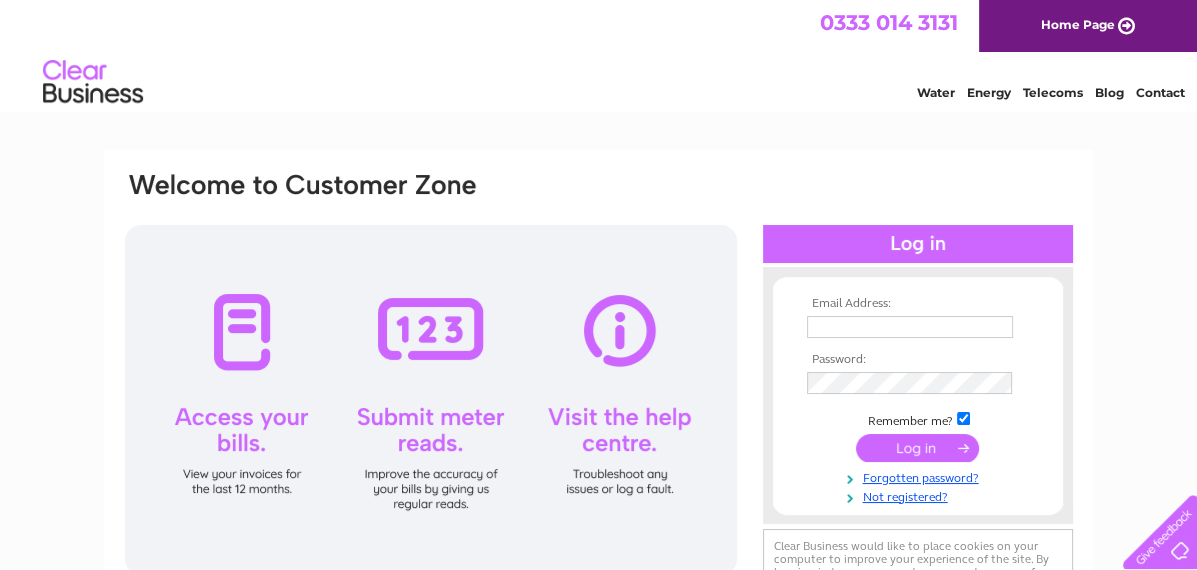 scroll, scrollTop: 0, scrollLeft: 0, axis: both 